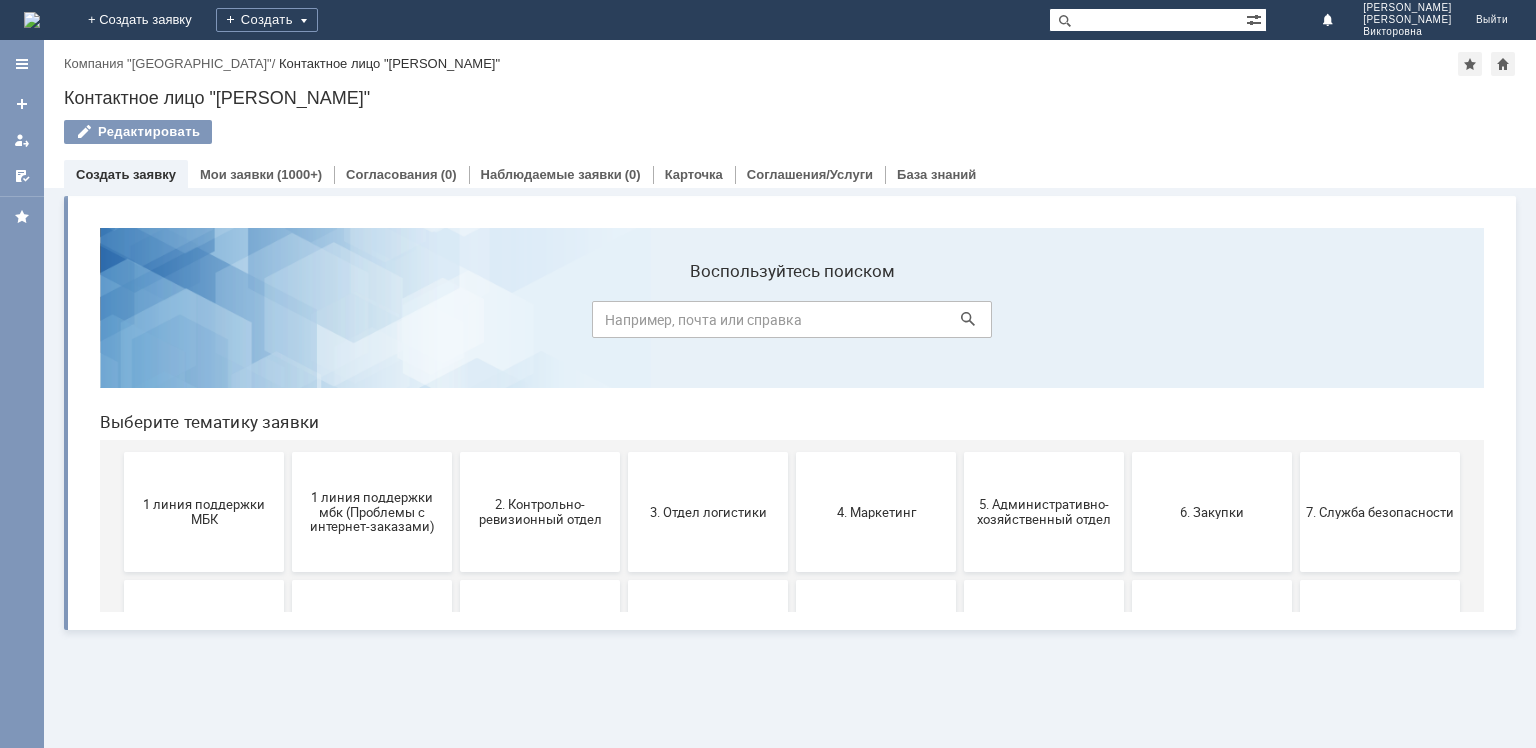 scroll, scrollTop: 0, scrollLeft: 0, axis: both 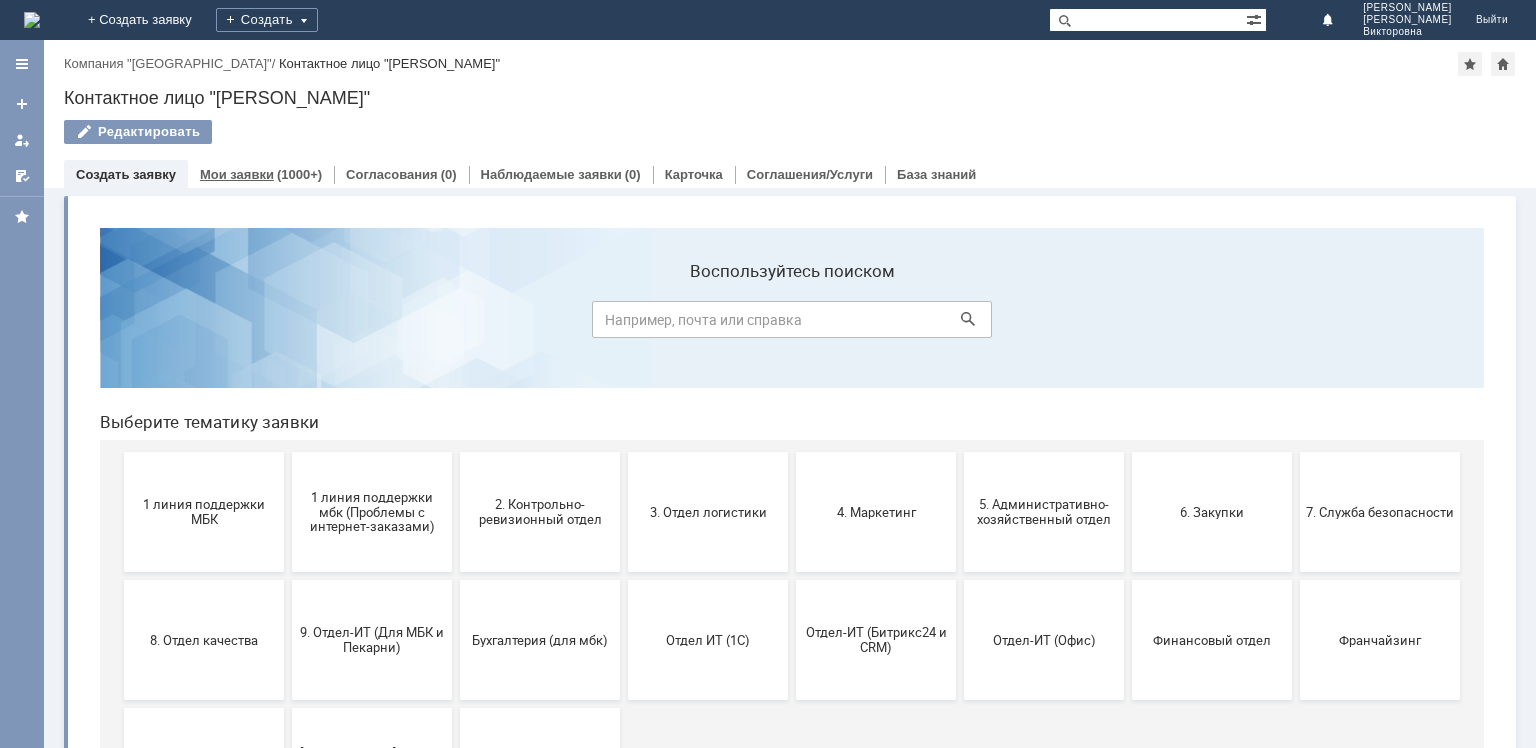 click on "Мои заявки" at bounding box center [237, 174] 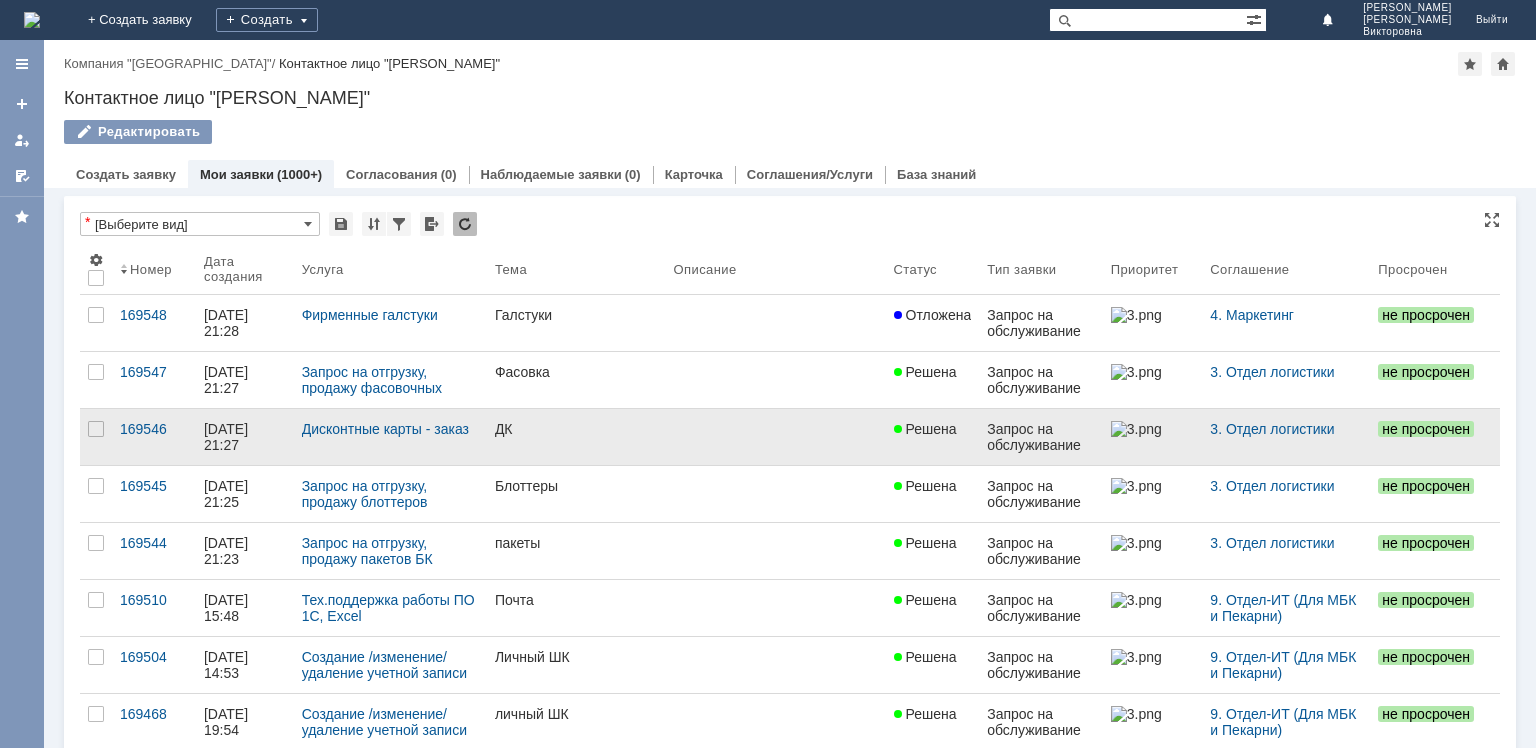 scroll, scrollTop: 0, scrollLeft: 0, axis: both 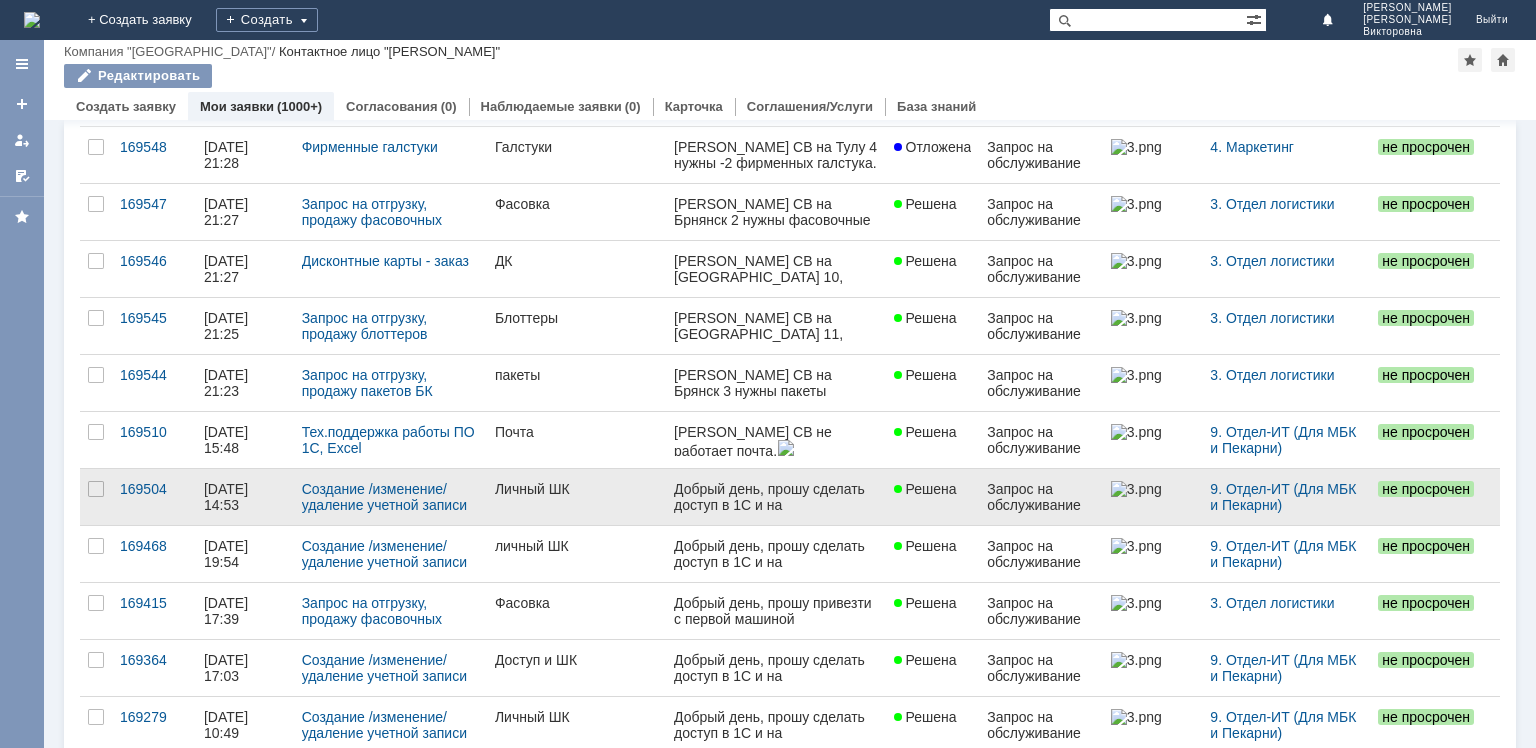 click on "Личный ШК" at bounding box center [576, 489] 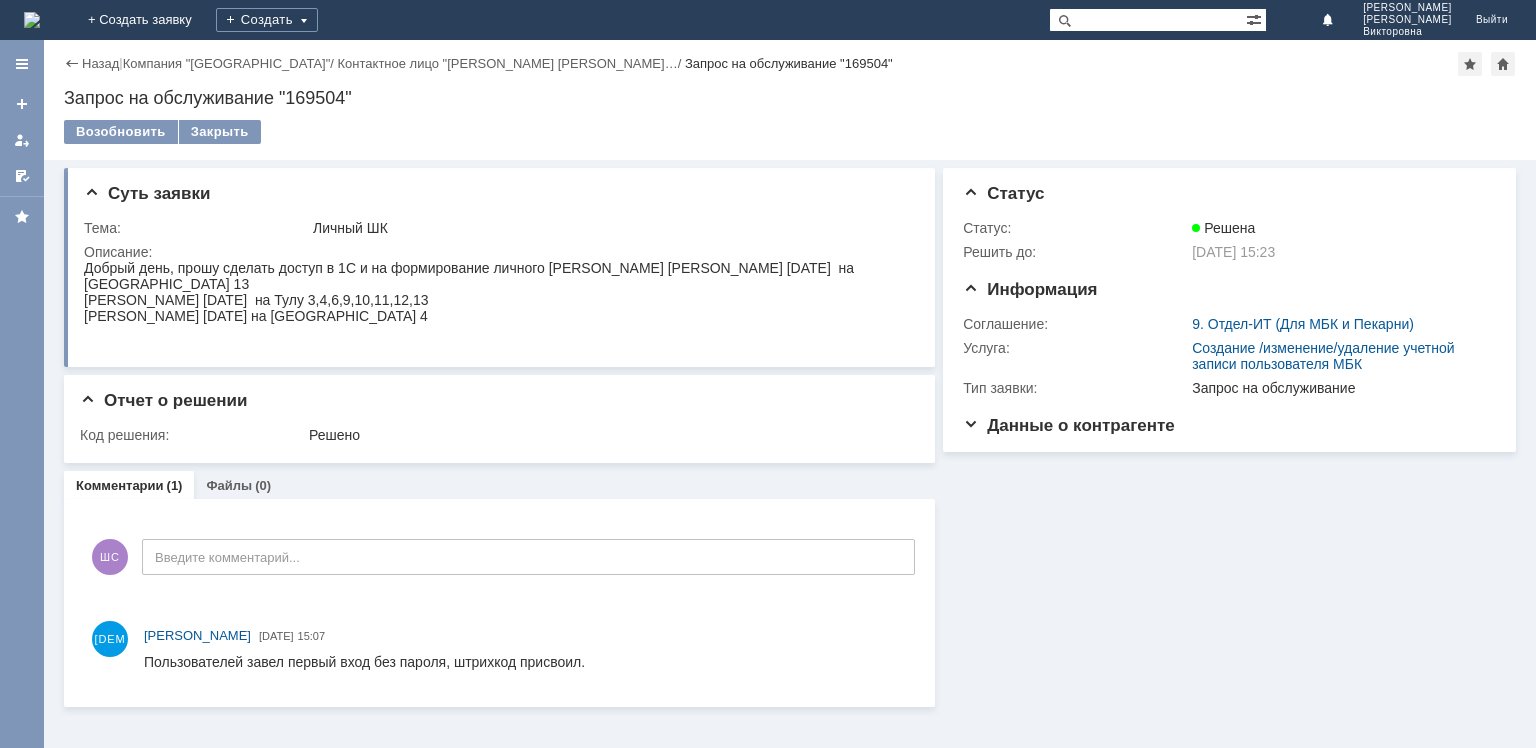 drag, startPoint x: 84, startPoint y: 267, endPoint x: 504, endPoint y: 324, distance: 423.85022 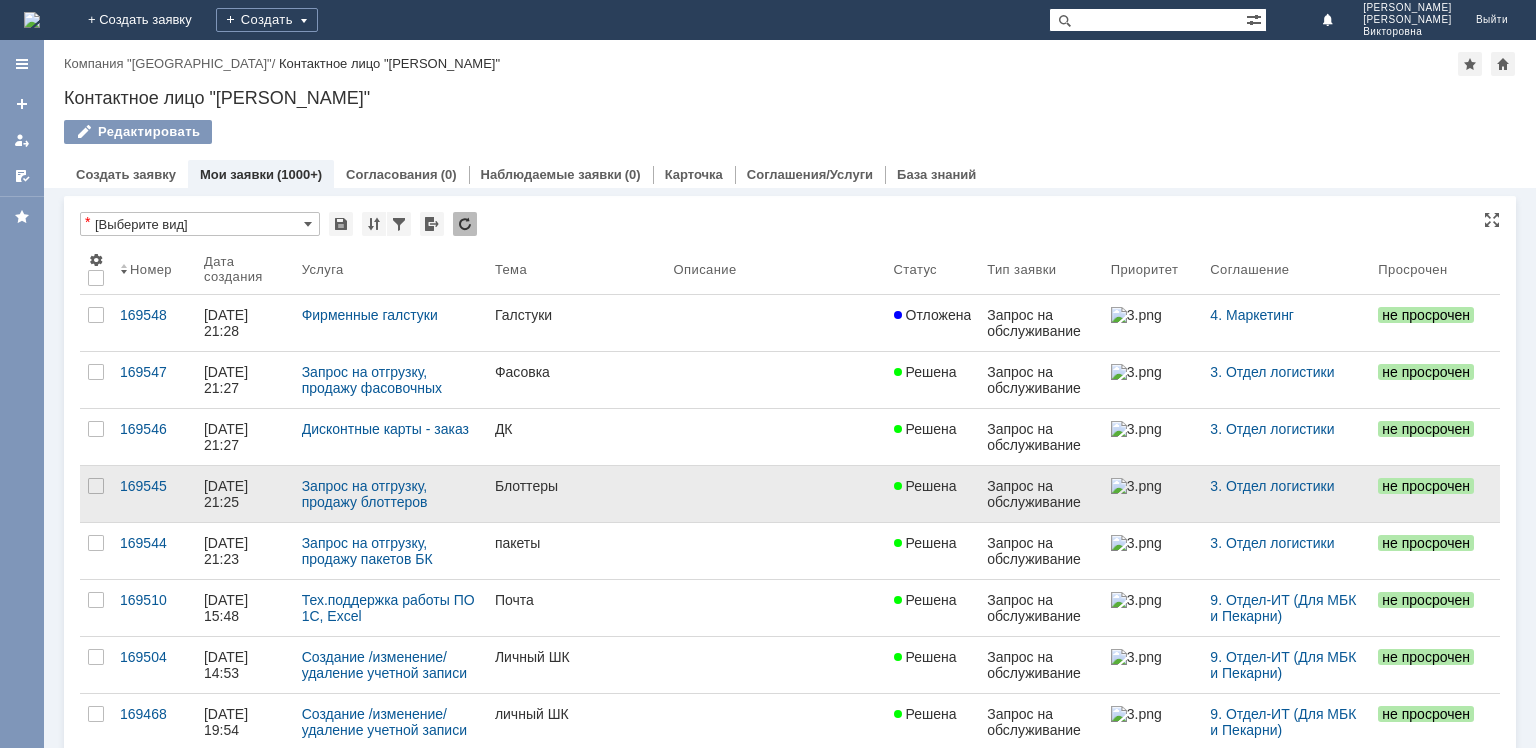 scroll, scrollTop: 0, scrollLeft: 0, axis: both 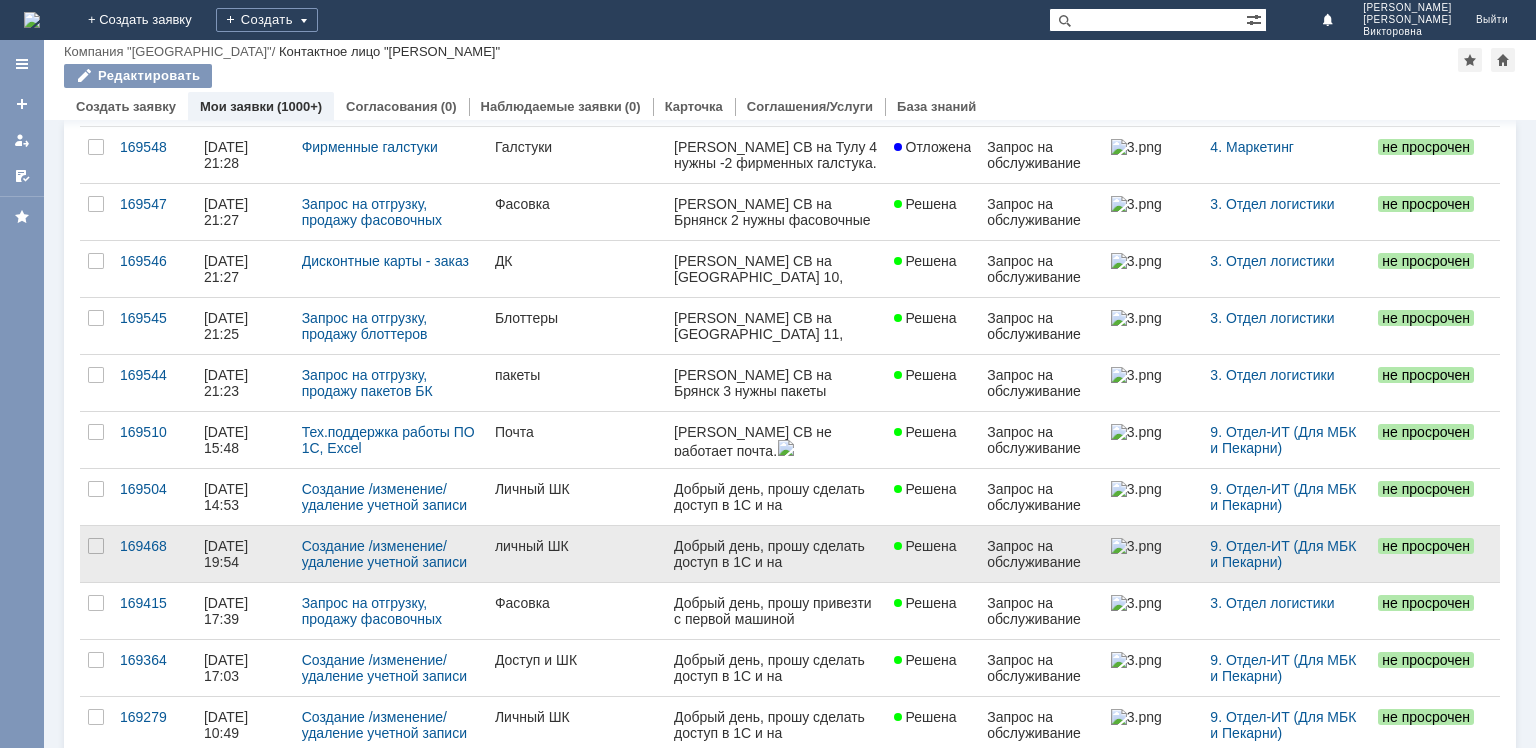 click on "личный ШК" at bounding box center [576, 546] 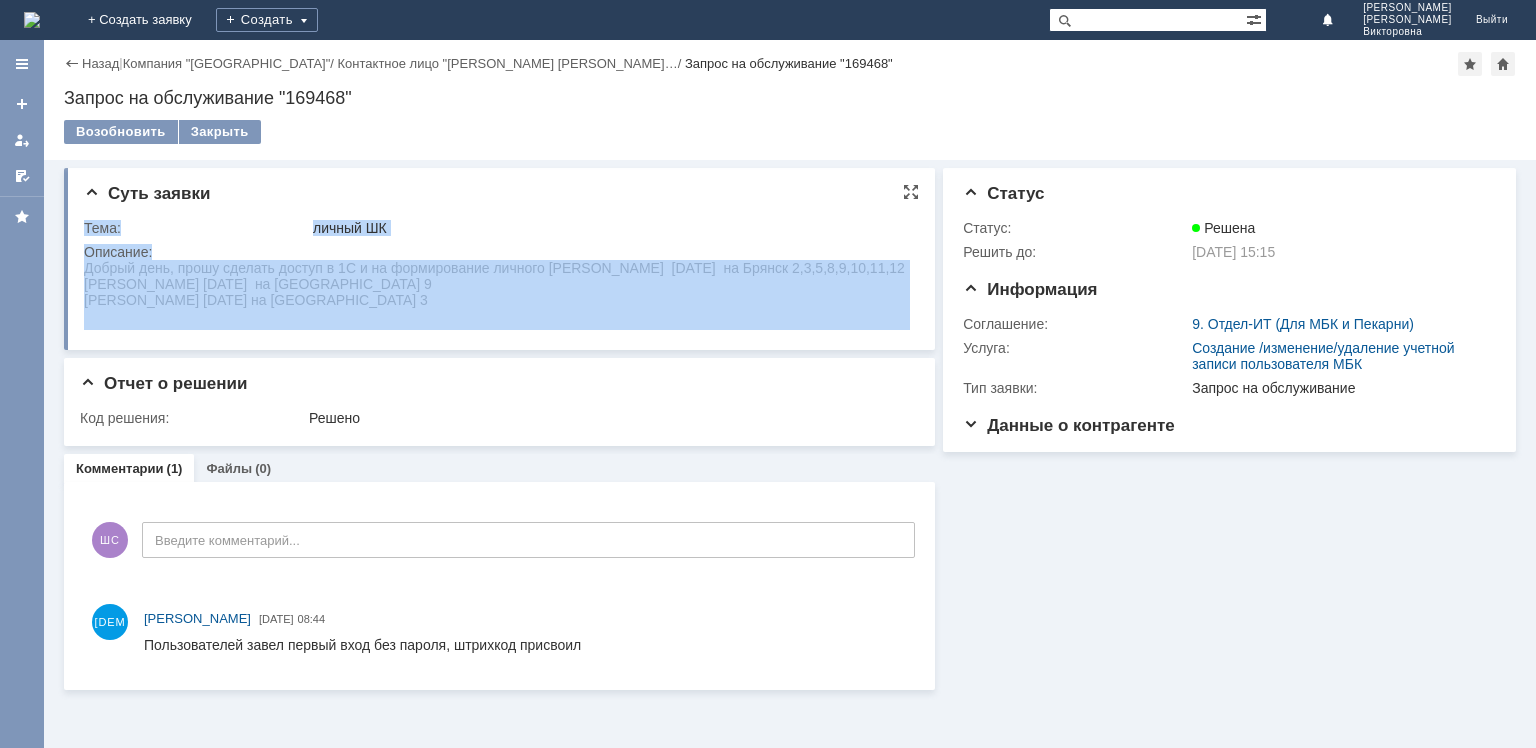 drag, startPoint x: 167, startPoint y: 525, endPoint x: 472, endPoint y: 321, distance: 366.9346 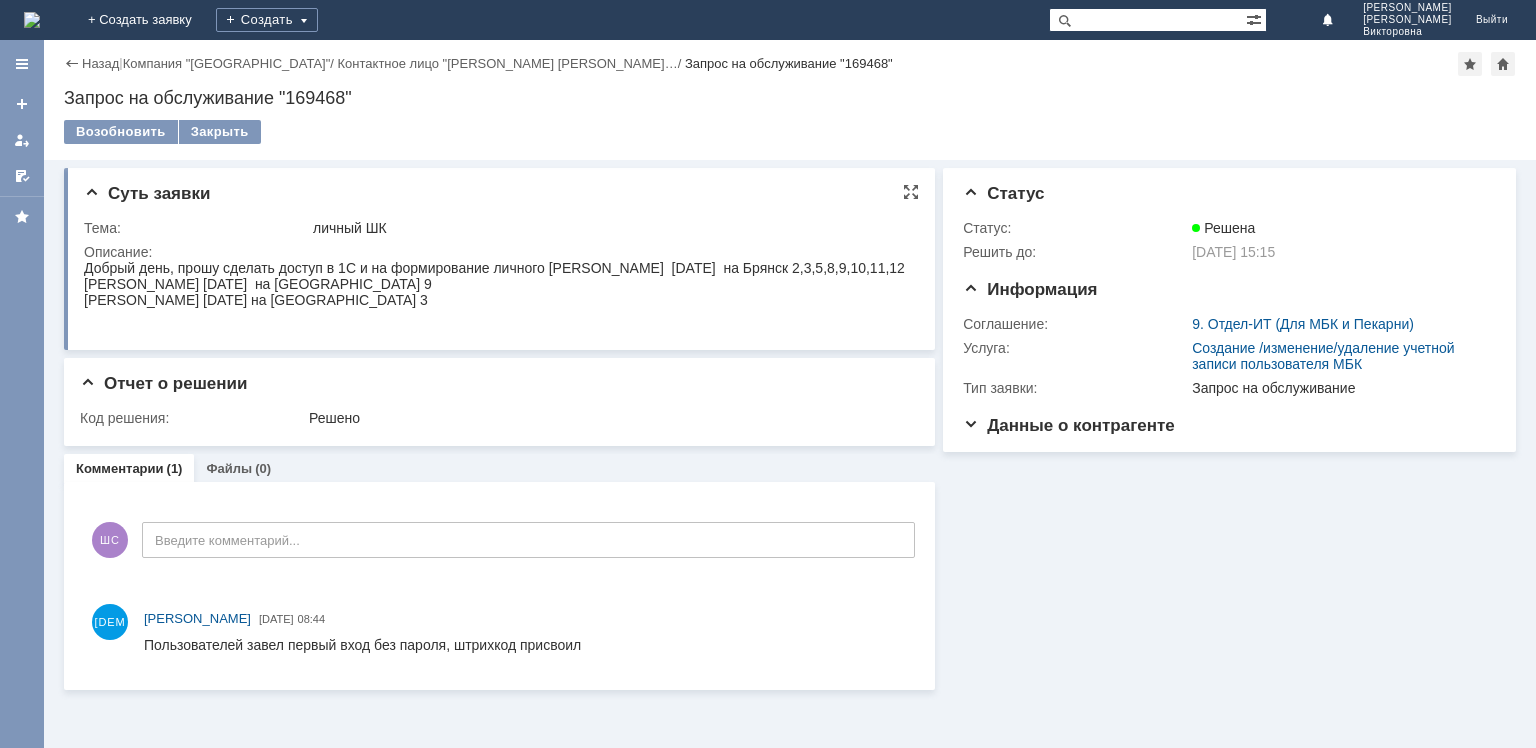 drag, startPoint x: 84, startPoint y: 274, endPoint x: 488, endPoint y: 317, distance: 406.28192 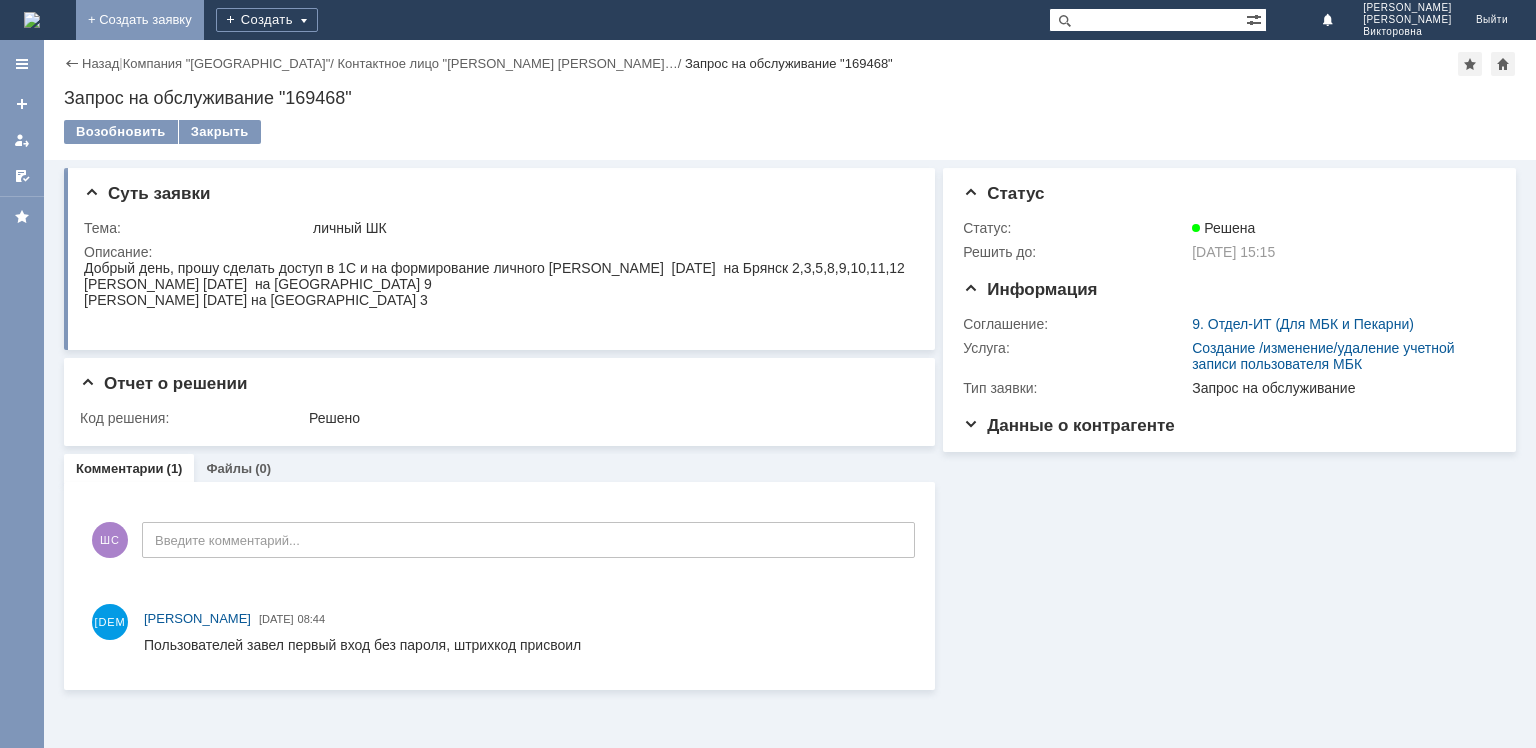 click on "+ Создать заявку" at bounding box center (140, 20) 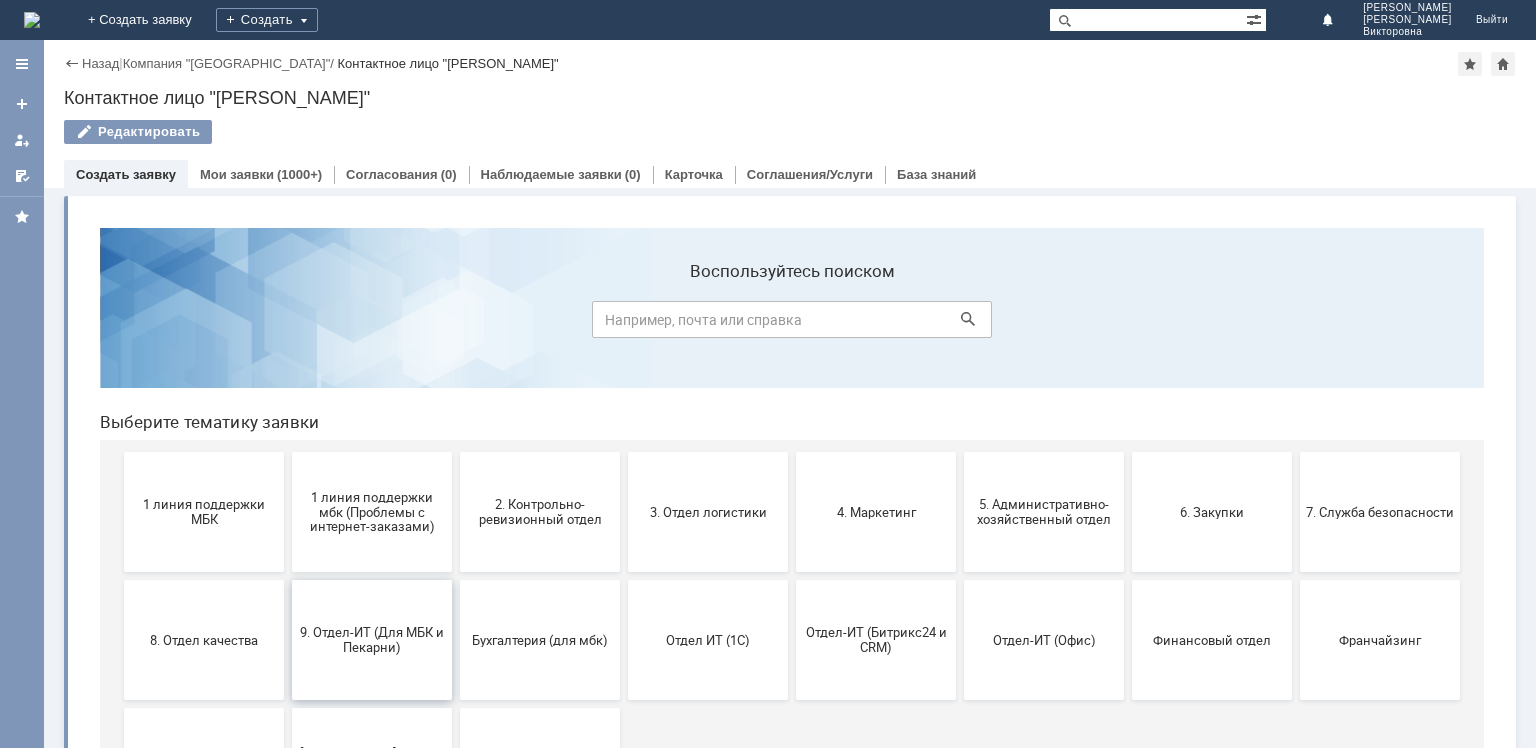 click on "9. Отдел-ИТ (Для МБК и Пекарни)" at bounding box center [372, 640] 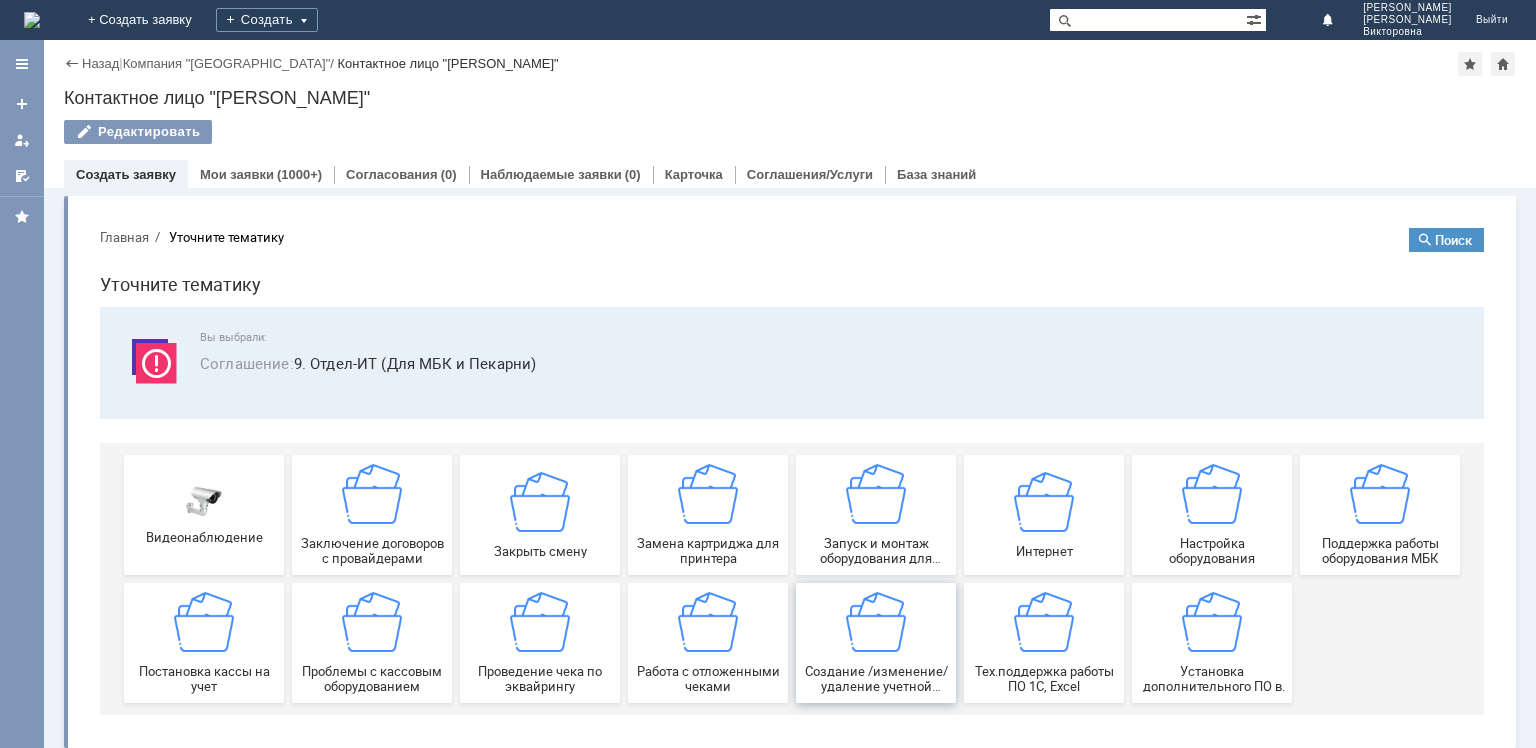click at bounding box center (876, 622) 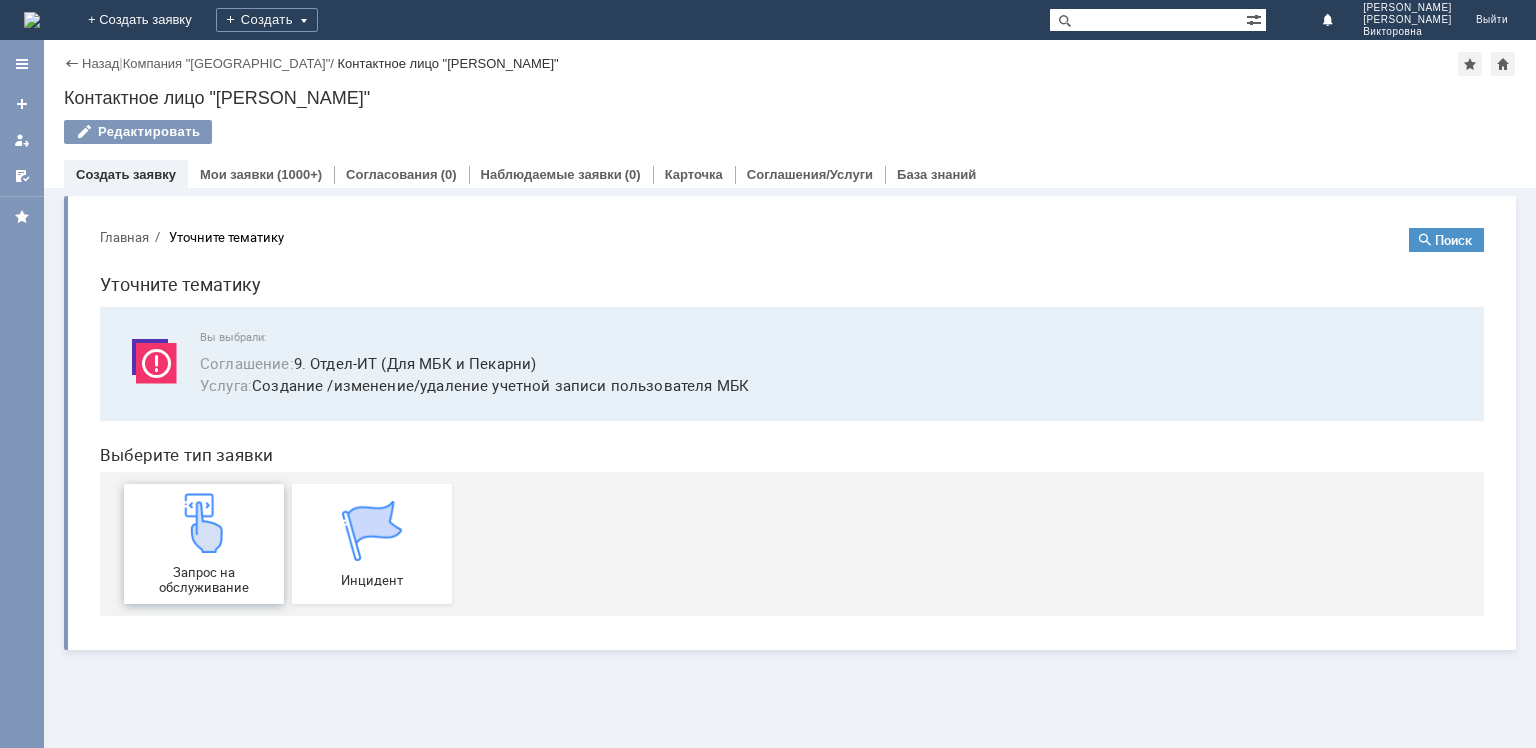 click at bounding box center (204, 523) 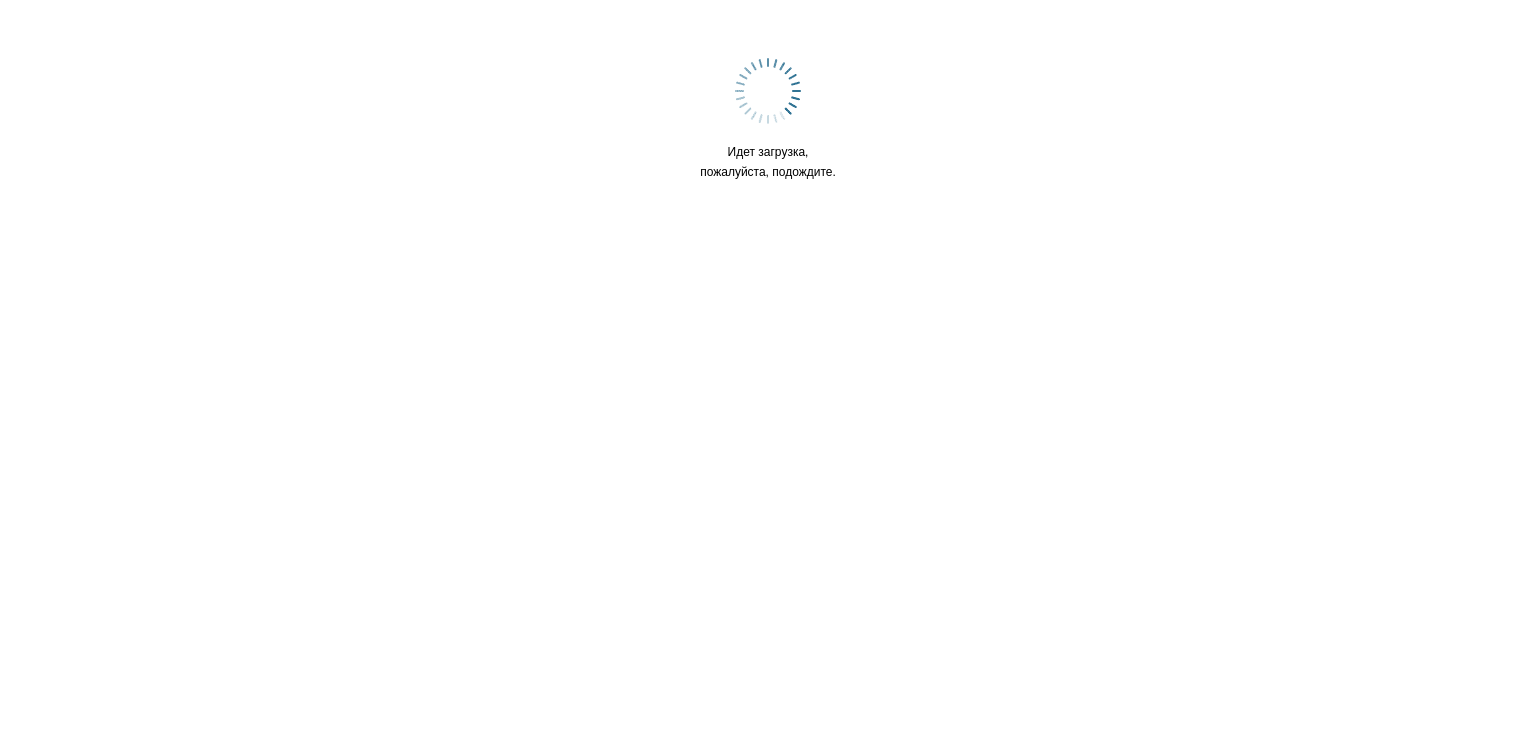 scroll, scrollTop: 0, scrollLeft: 0, axis: both 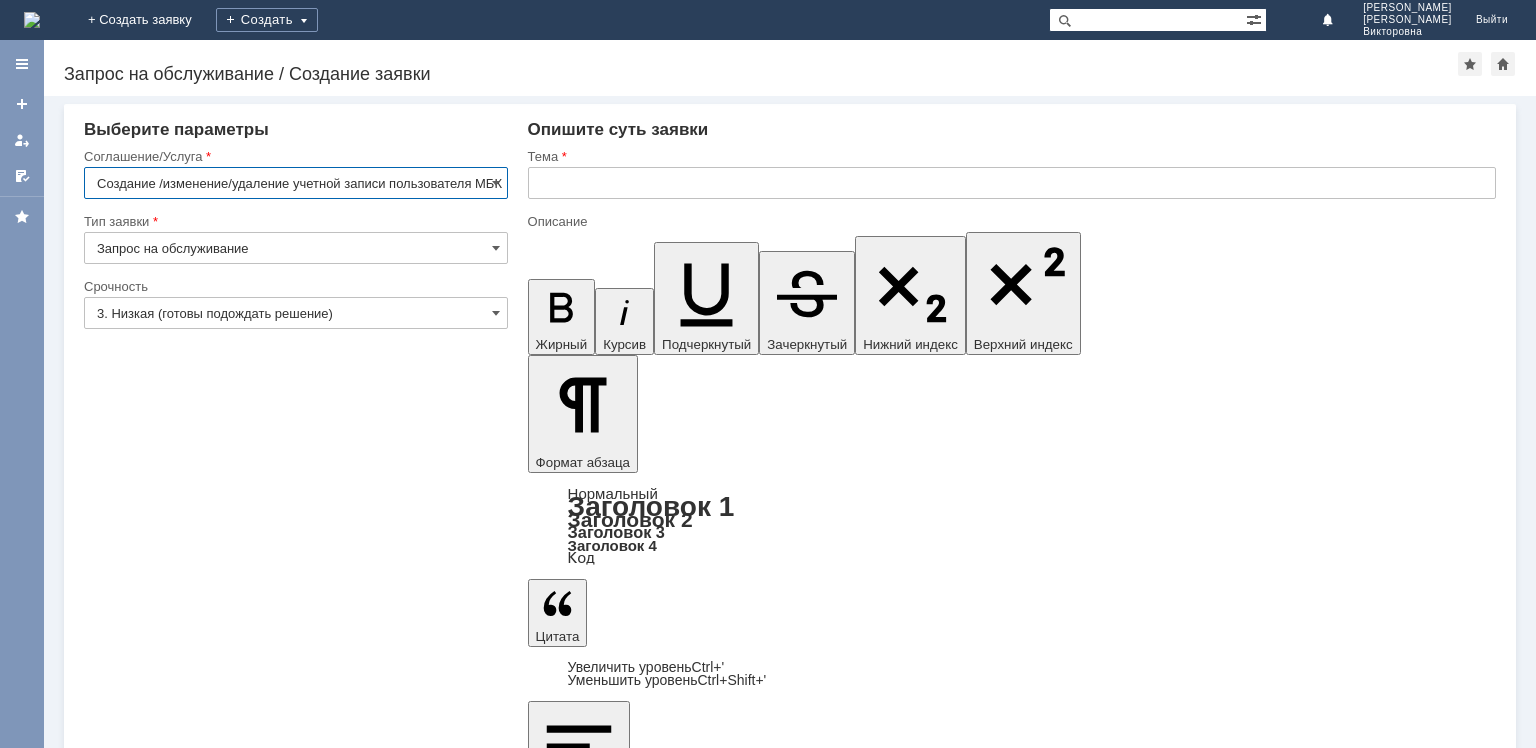 click at bounding box center [690, 5943] 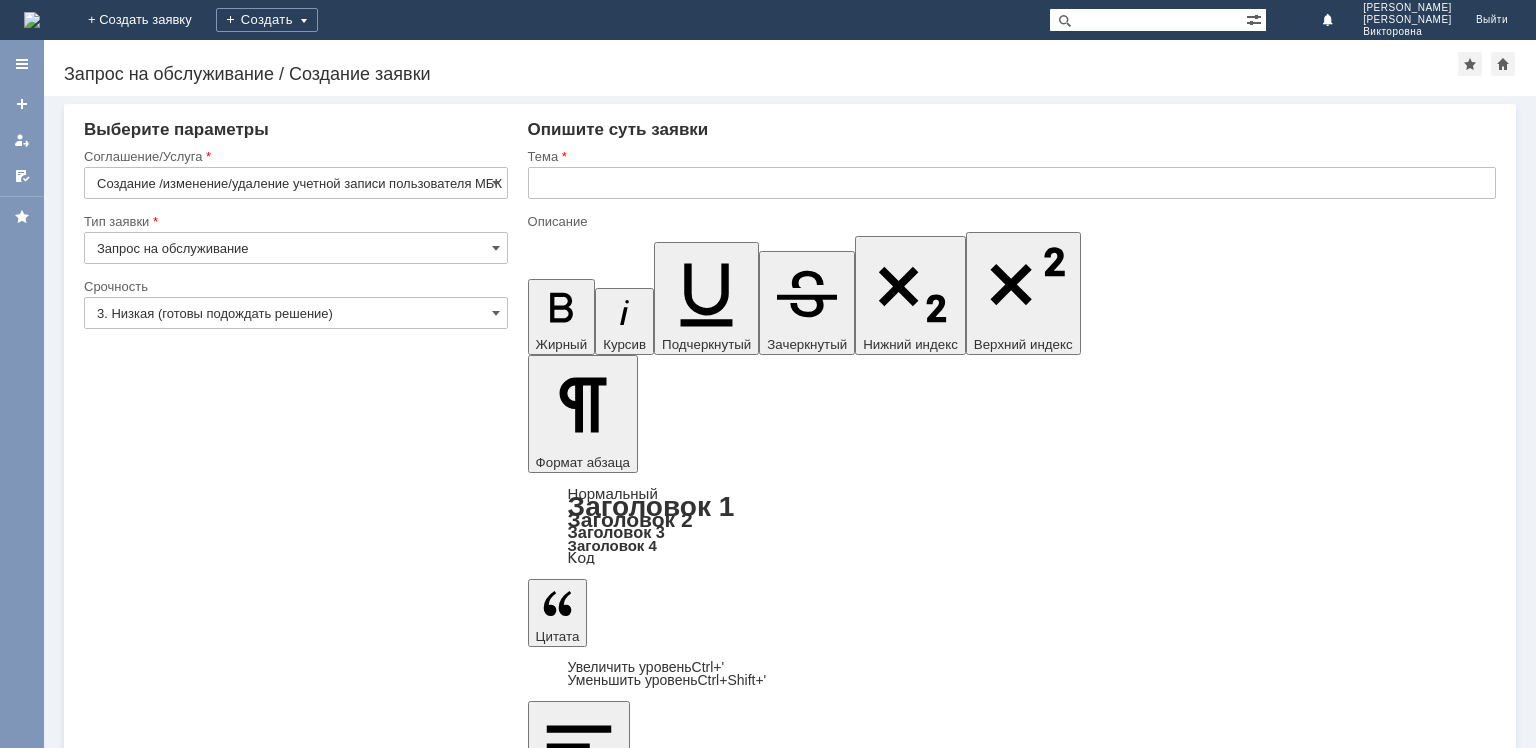 drag, startPoint x: 548, startPoint y: 5961, endPoint x: 956, endPoint y: 5987, distance: 408.8276 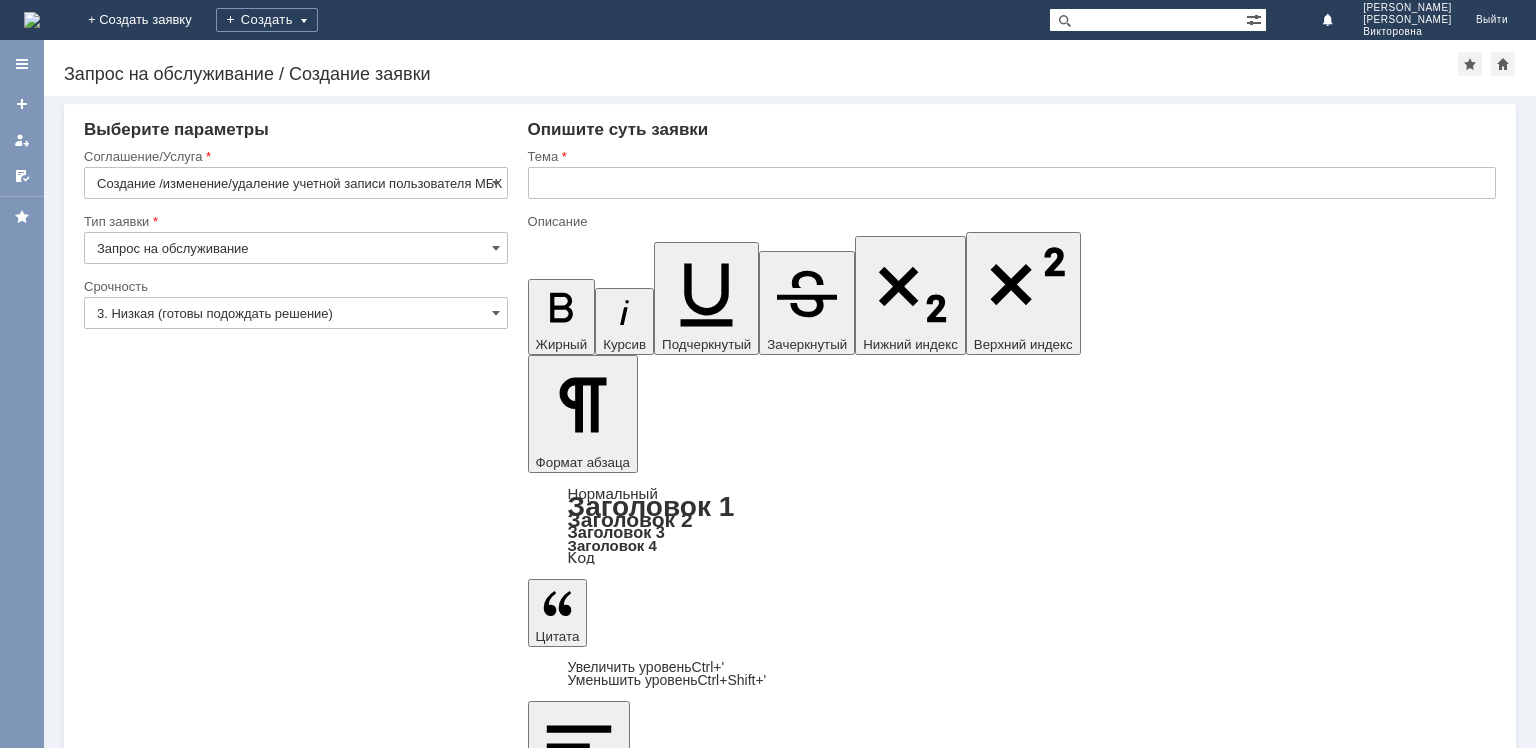 drag, startPoint x: 1036, startPoint y: 5937, endPoint x: 1502, endPoint y: 5941, distance: 466.01718 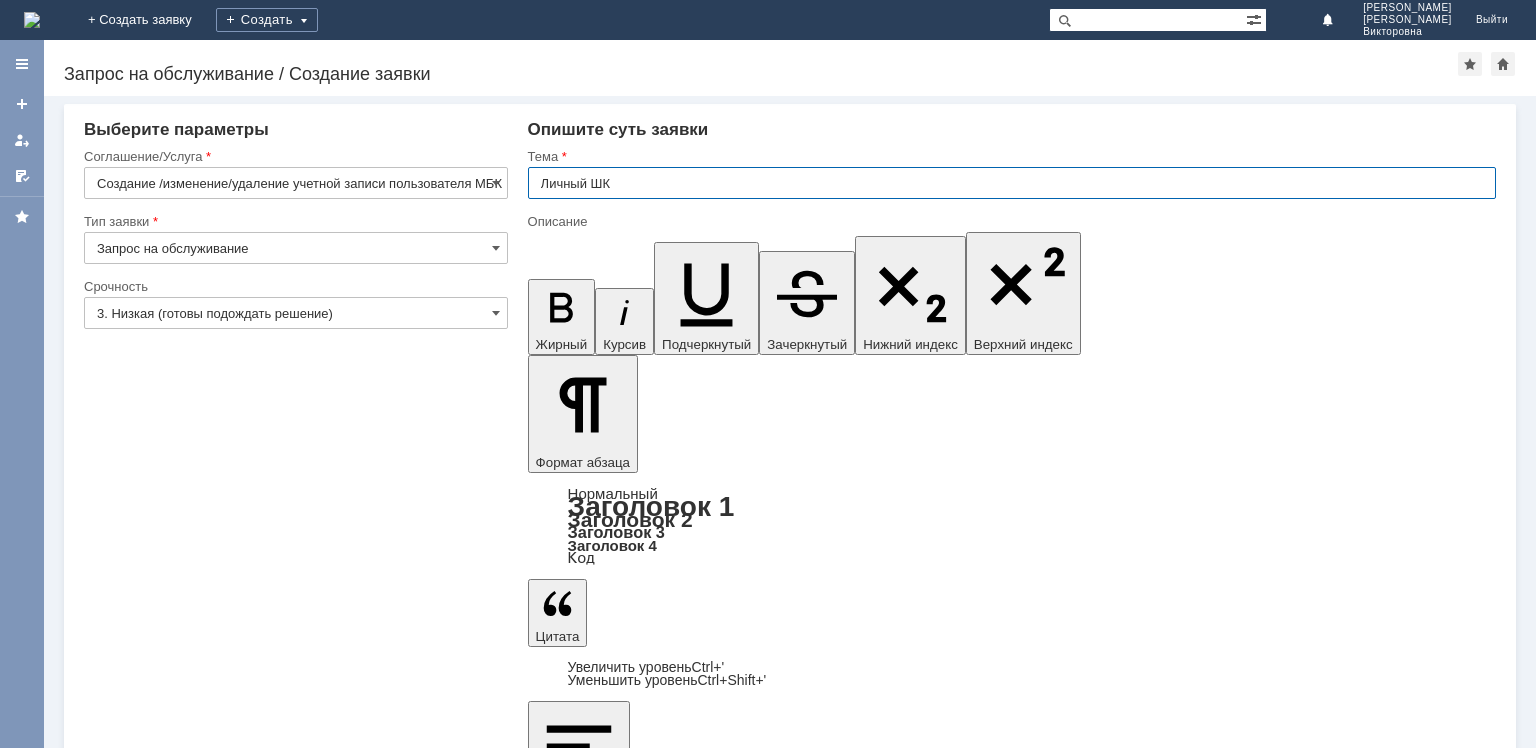 type on "Личный ШК" 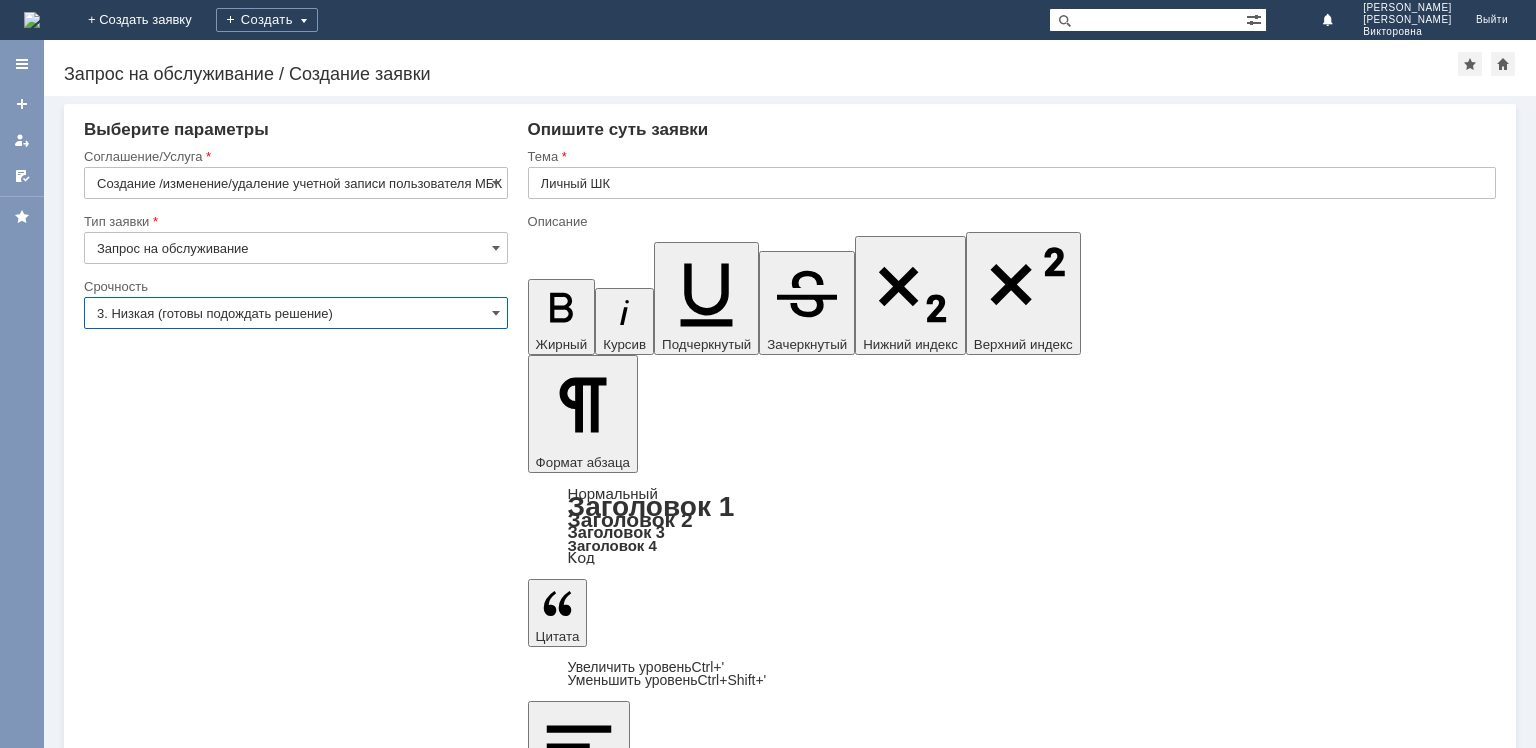 click on "3. Низкая (готовы подождать решение)" at bounding box center [296, 313] 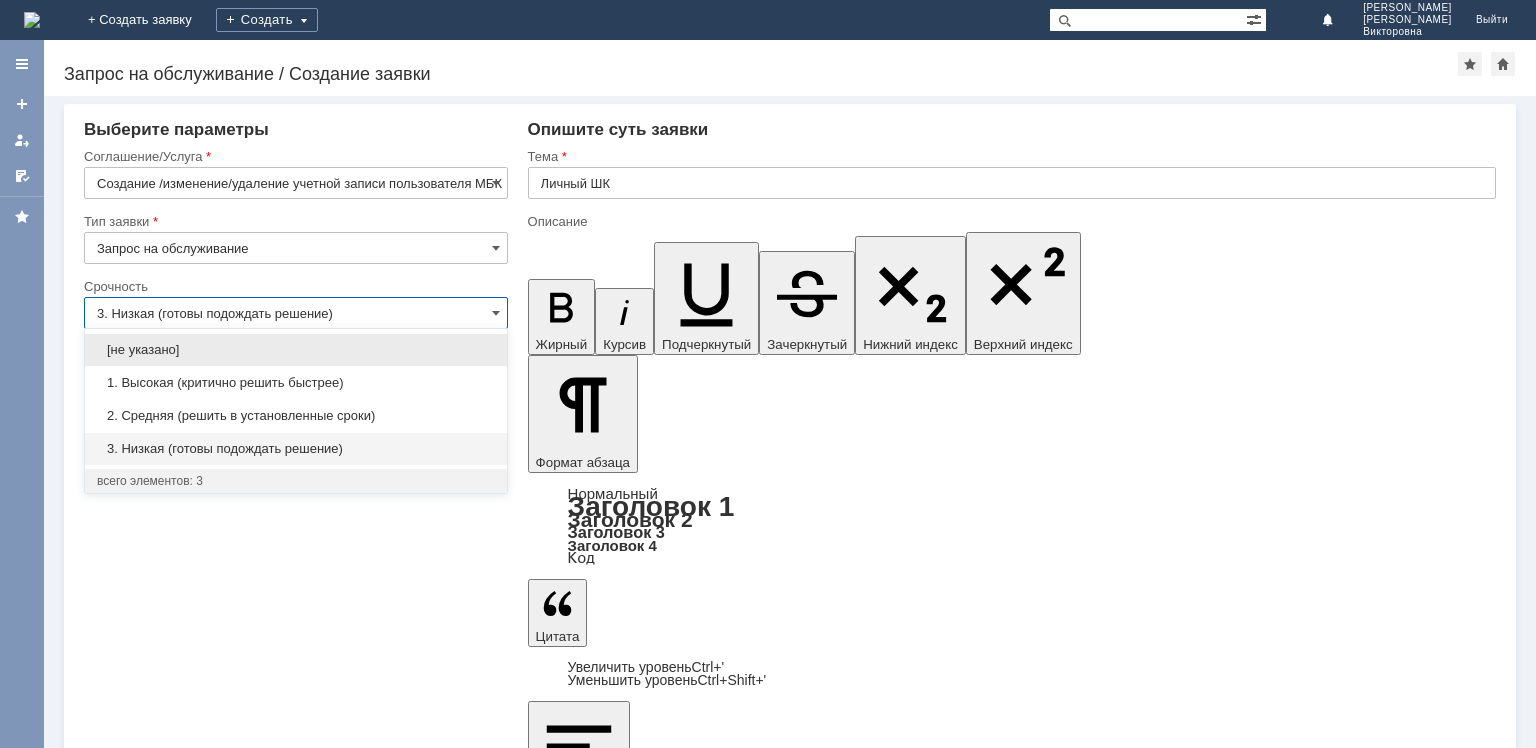click on "2. Средняя (решить в установленные сроки)" at bounding box center (296, 416) 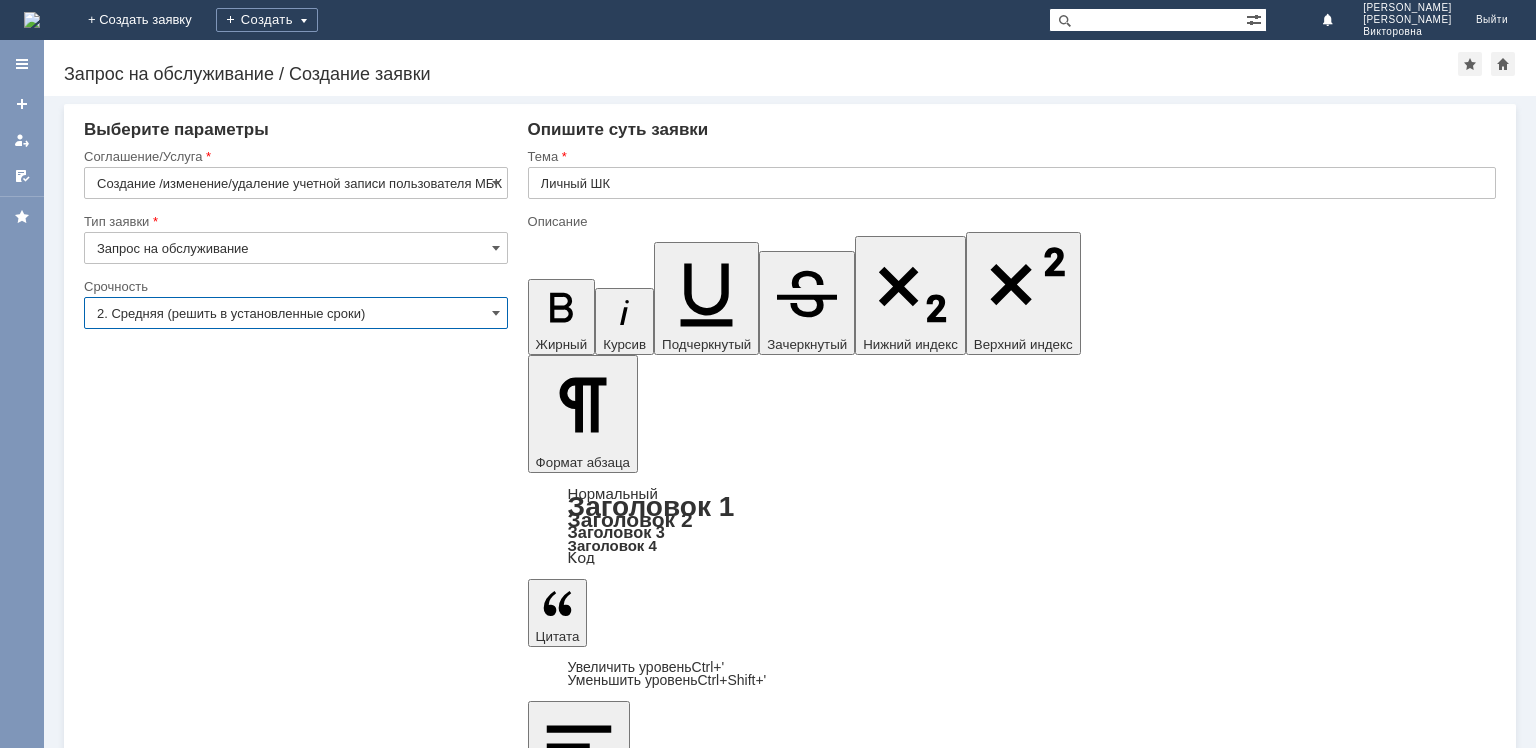 type on "2. Средняя (решить в установленные сроки)" 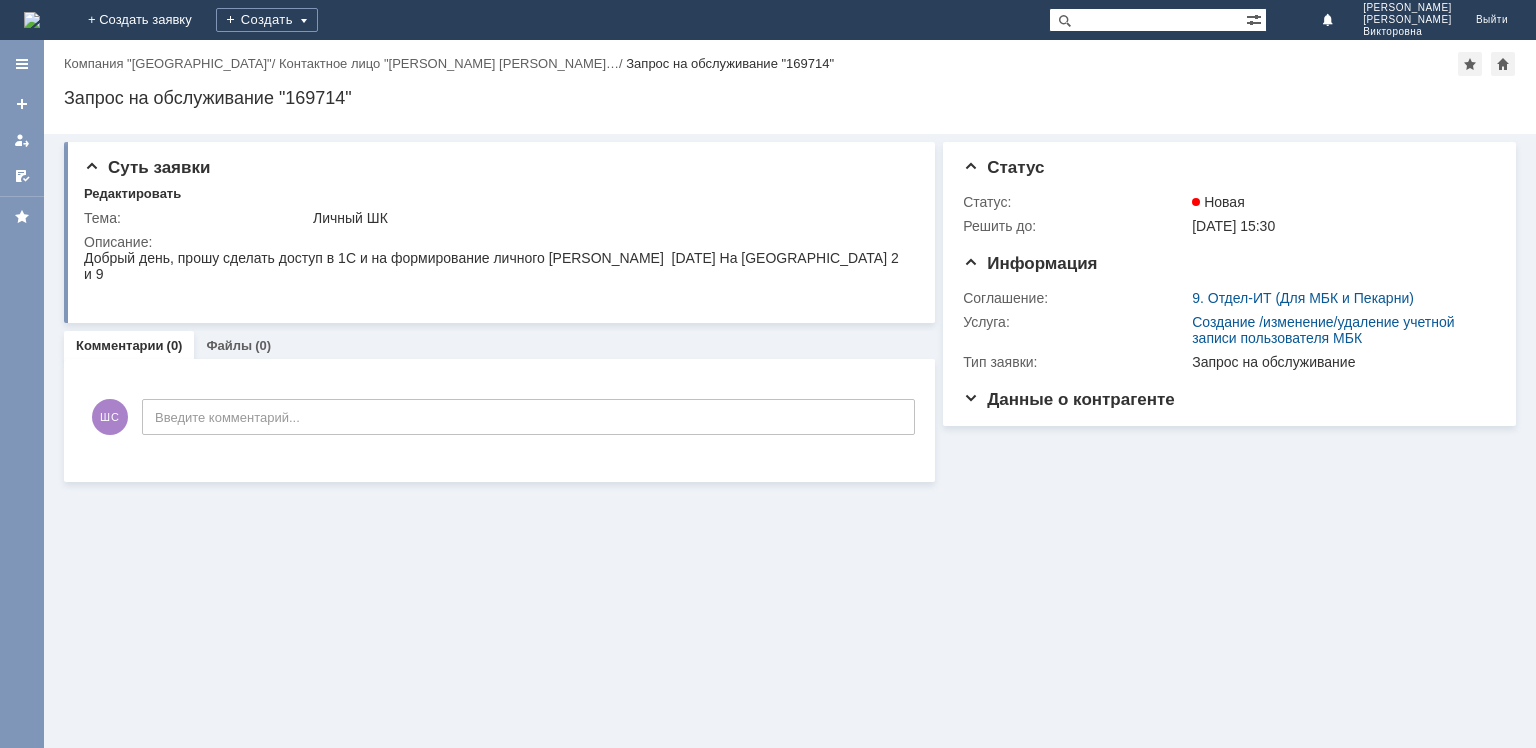 scroll, scrollTop: 0, scrollLeft: 0, axis: both 